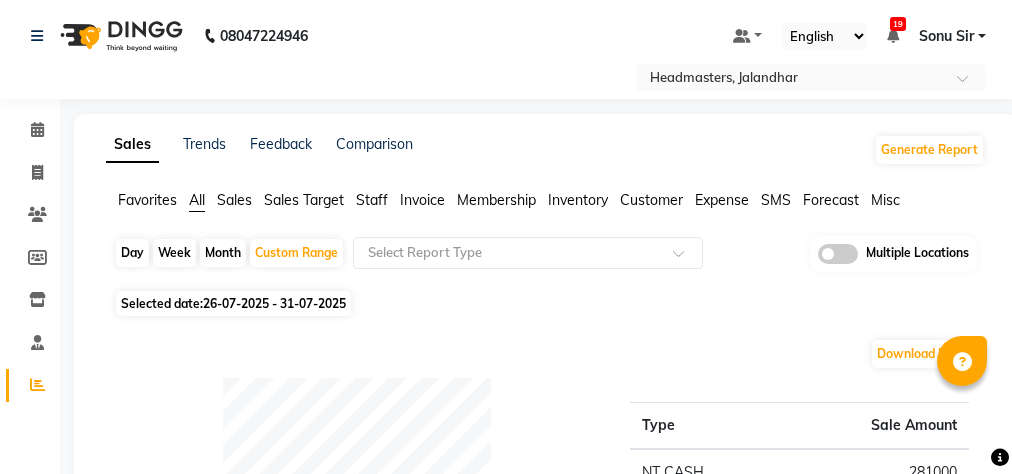 click on "Payment mode" 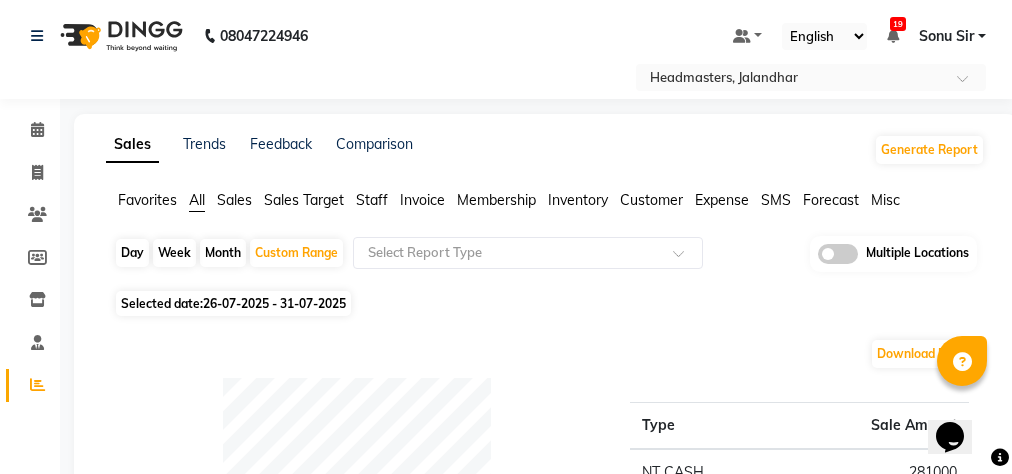scroll, scrollTop: 89, scrollLeft: 0, axis: vertical 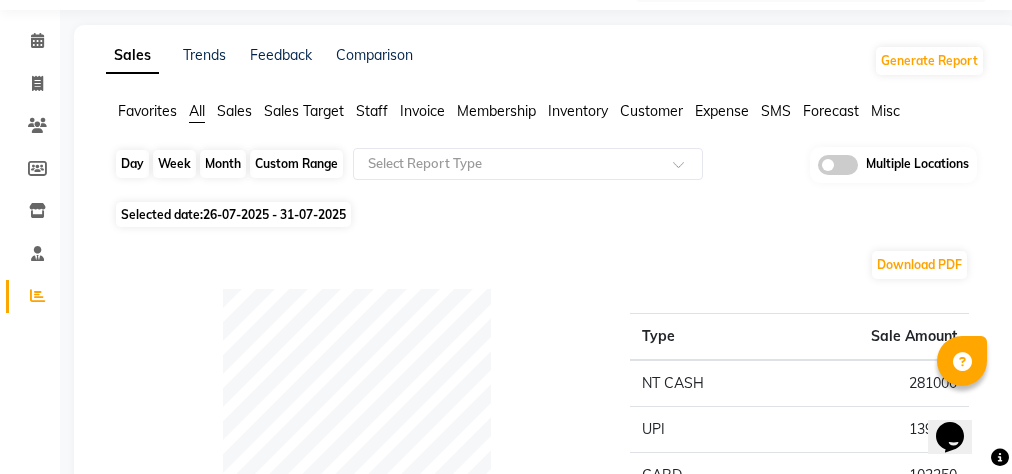 click on "Custom Range" 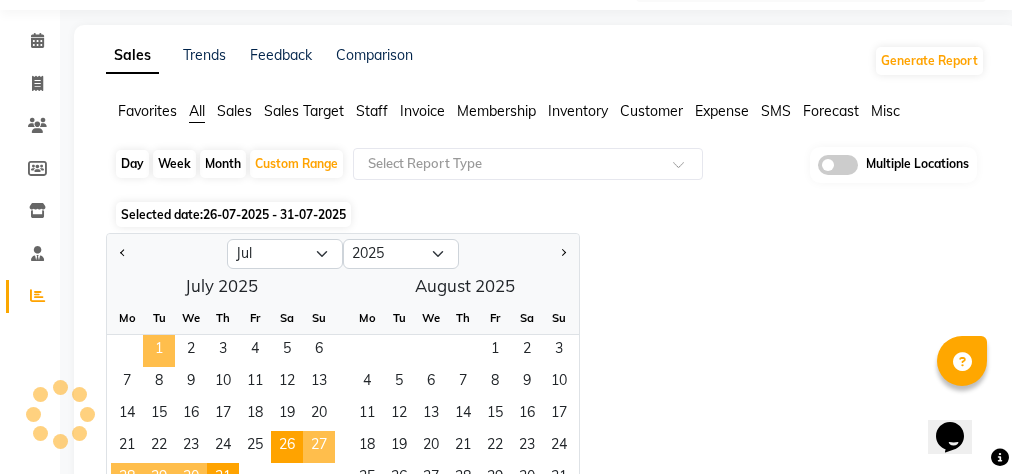 click on "1" 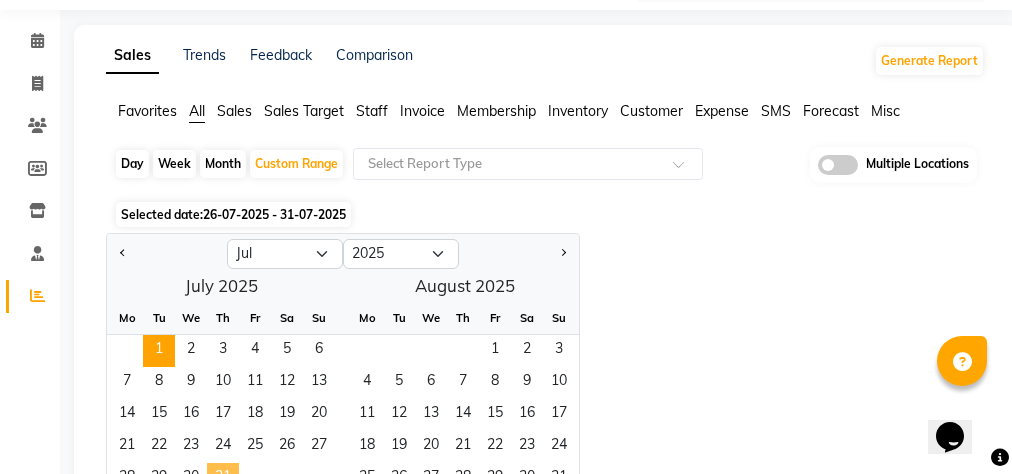 click on "31" 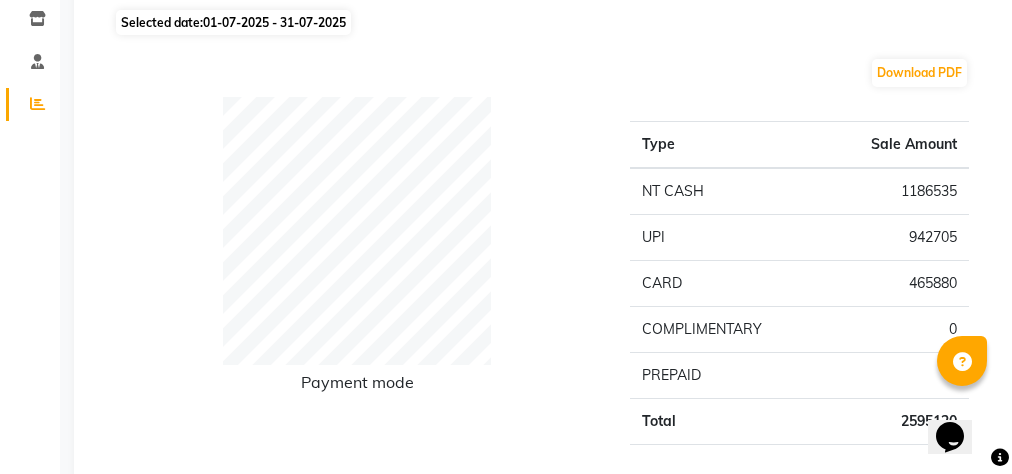 scroll, scrollTop: 0, scrollLeft: 0, axis: both 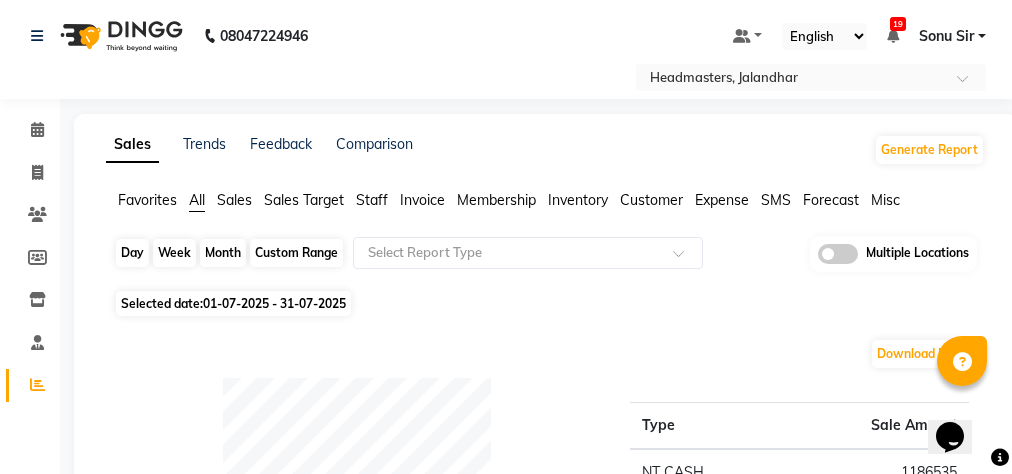 click on "Custom Range" 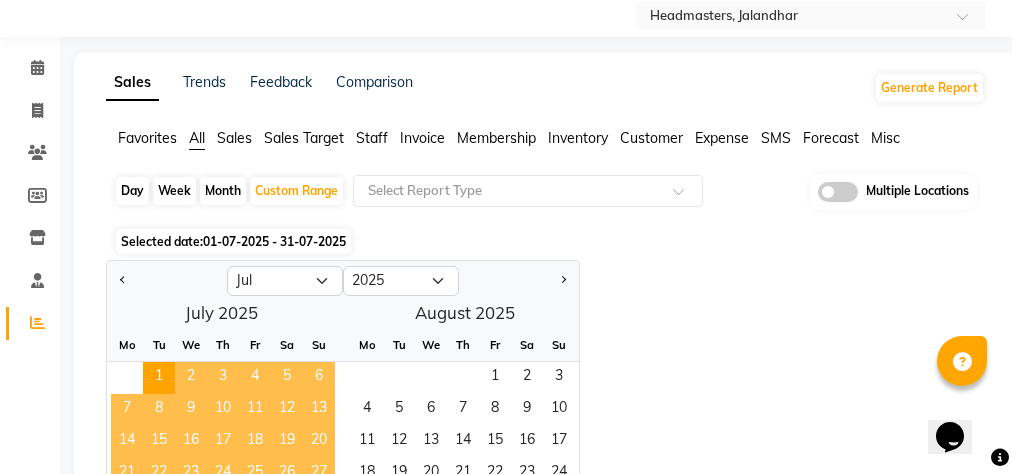 scroll, scrollTop: 320, scrollLeft: 0, axis: vertical 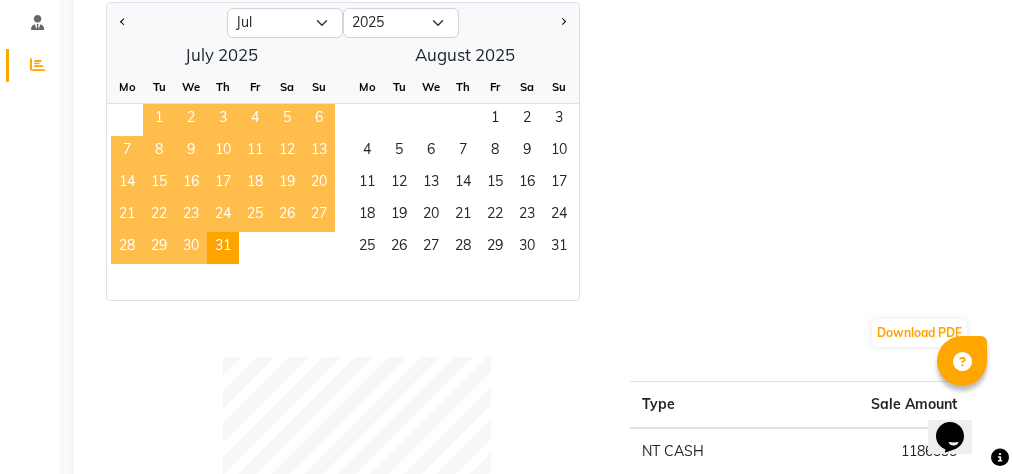 click on "1" 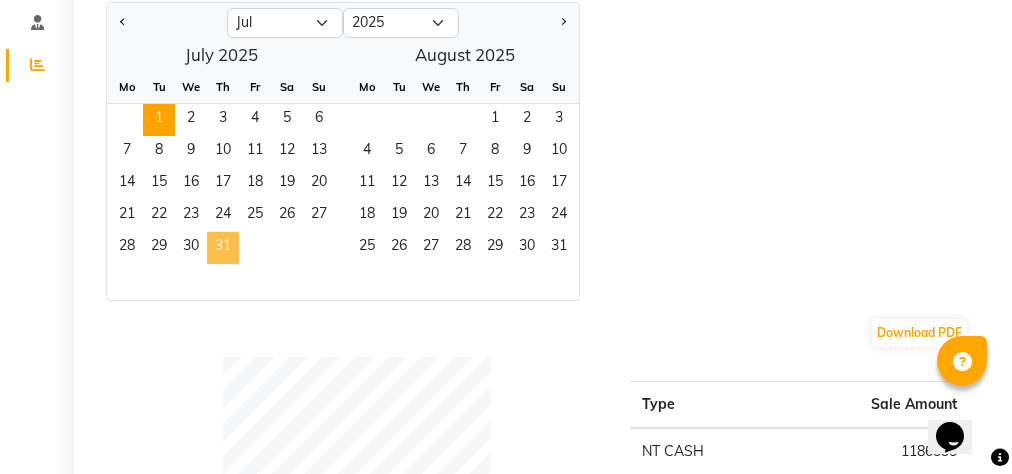 click on "31" 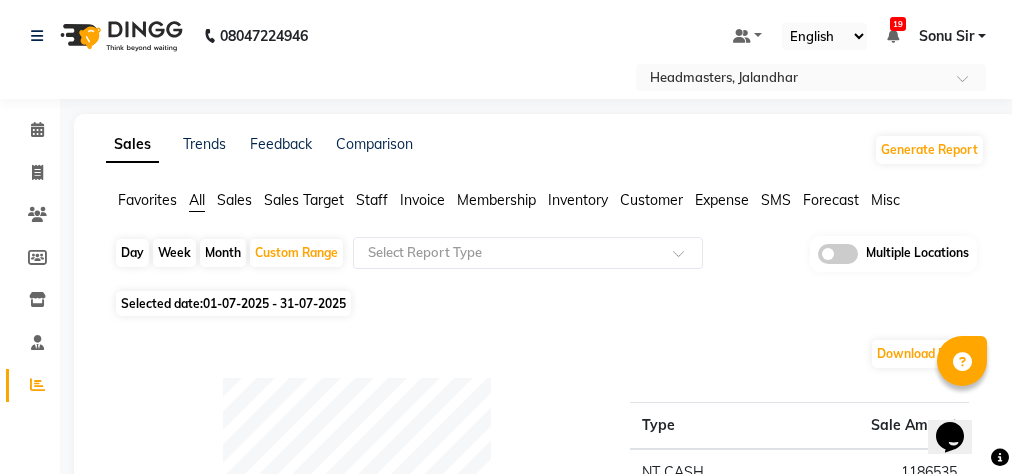 scroll, scrollTop: 0, scrollLeft: 0, axis: both 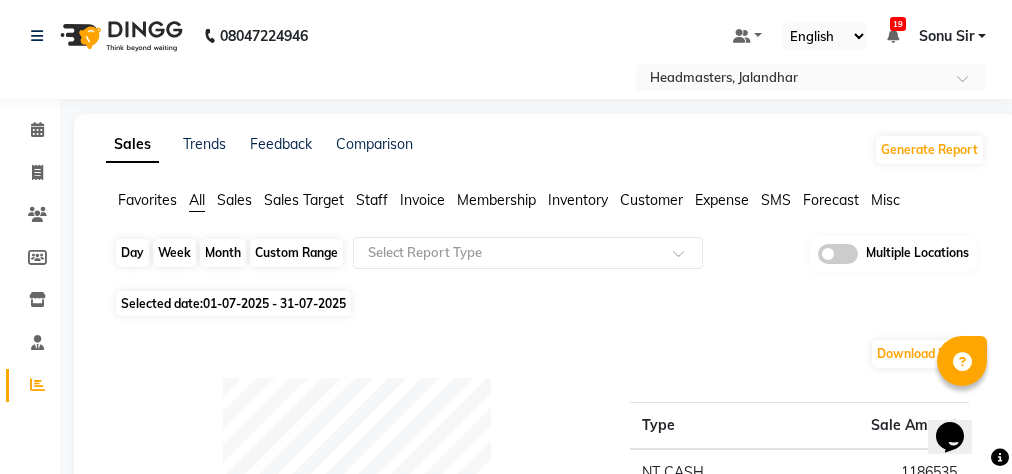 click on "Custom Range" 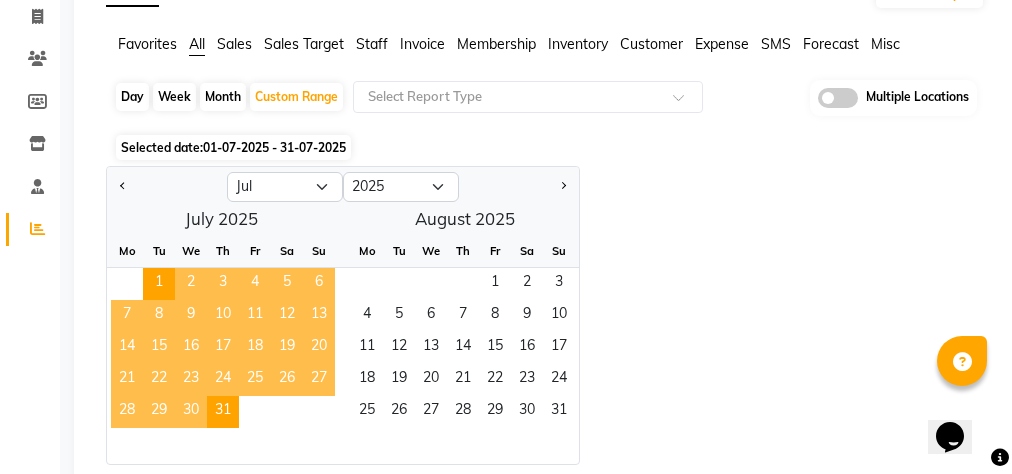 scroll, scrollTop: 160, scrollLeft: 0, axis: vertical 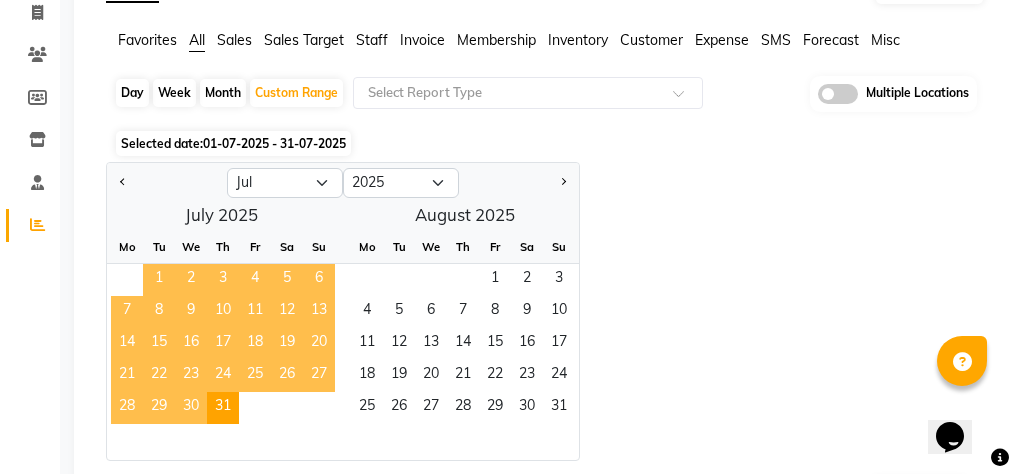 click on "1" 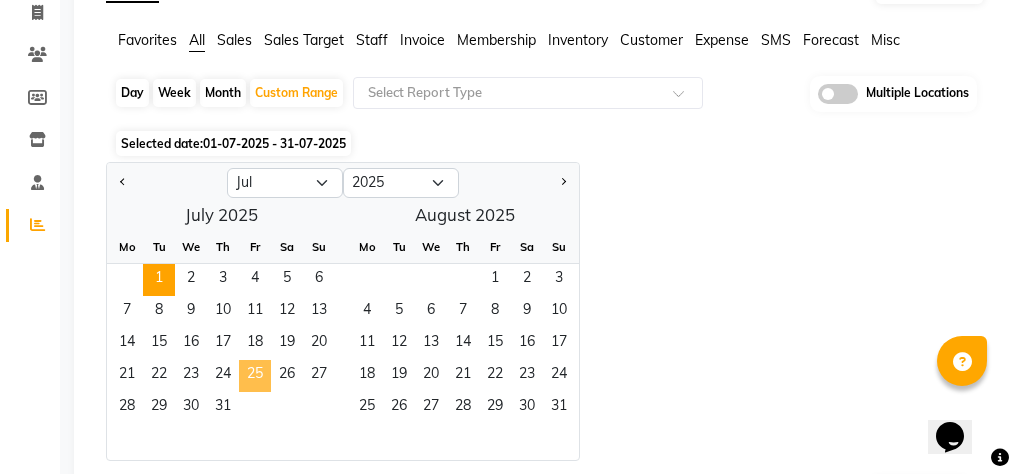 click on "25" 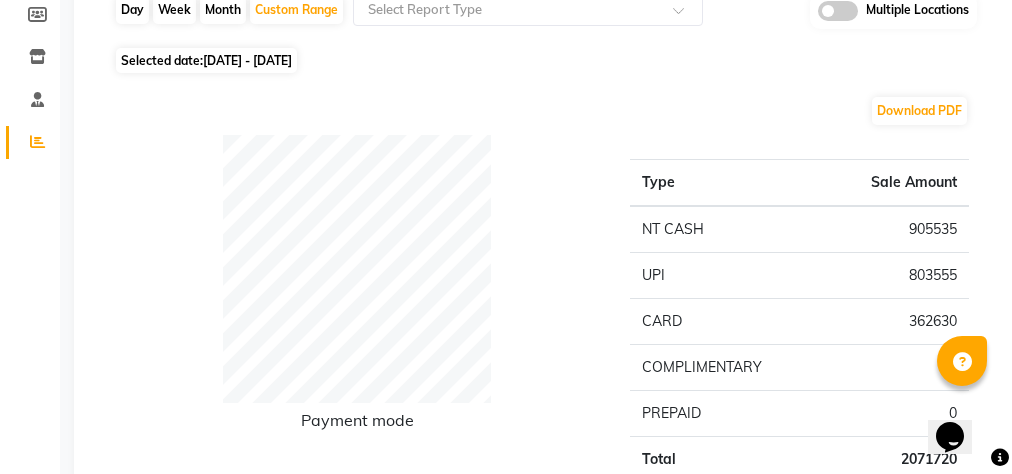 scroll, scrollTop: 0, scrollLeft: 0, axis: both 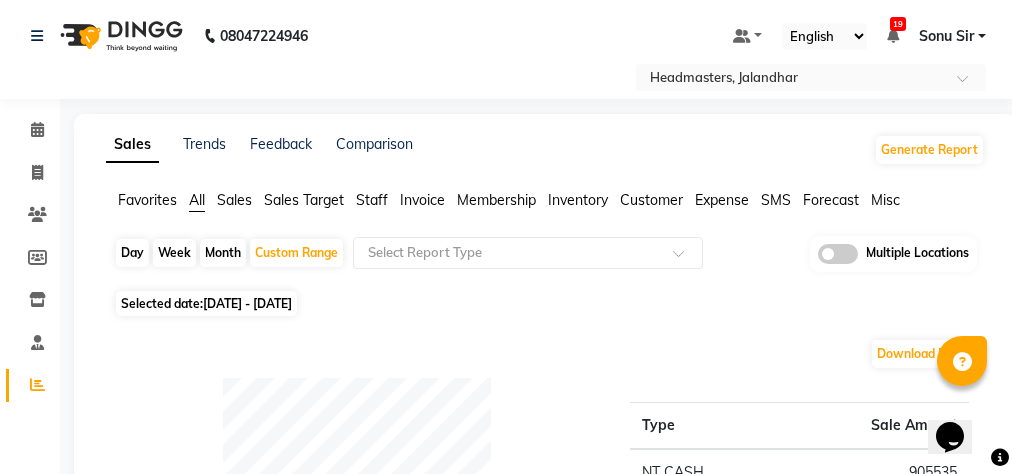 click on "All" 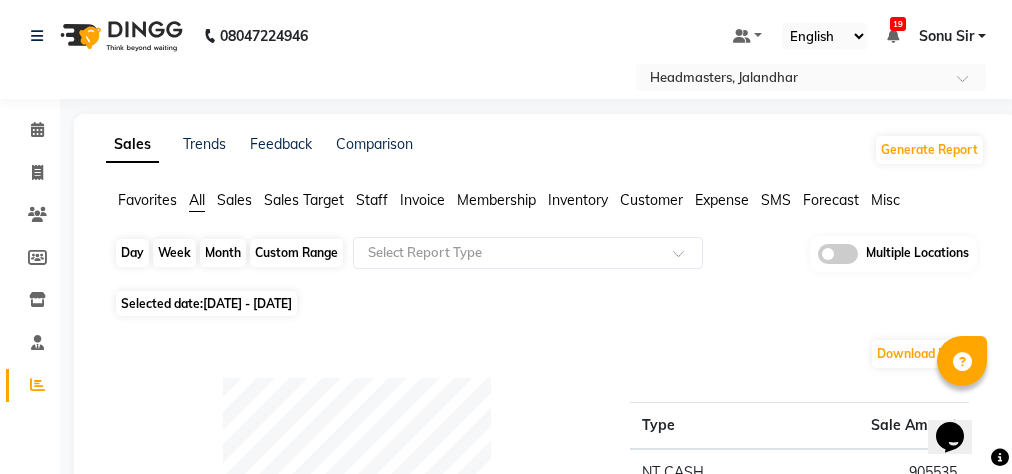 click on "Custom Range" 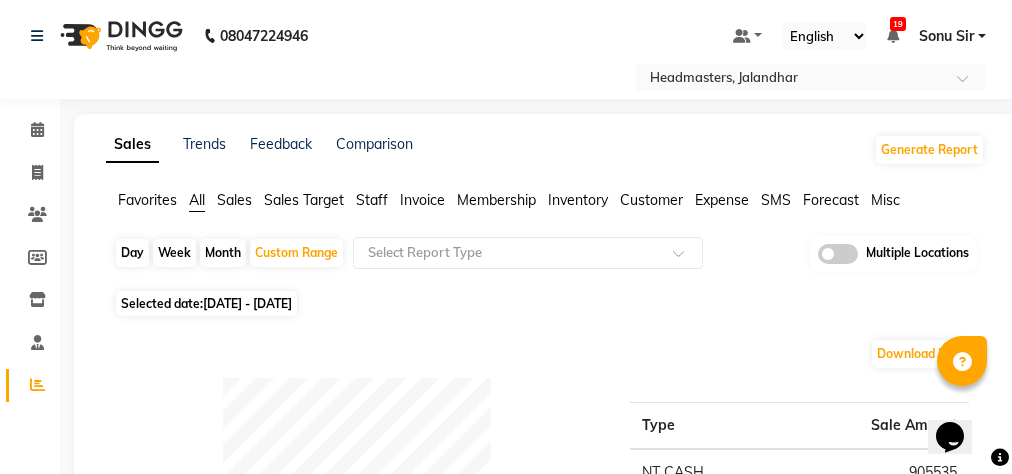 select on "7" 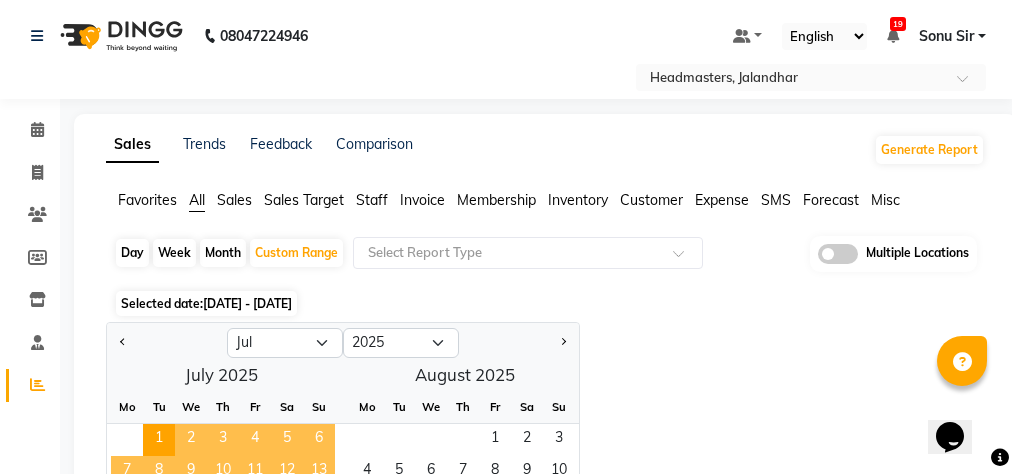 scroll, scrollTop: 240, scrollLeft: 0, axis: vertical 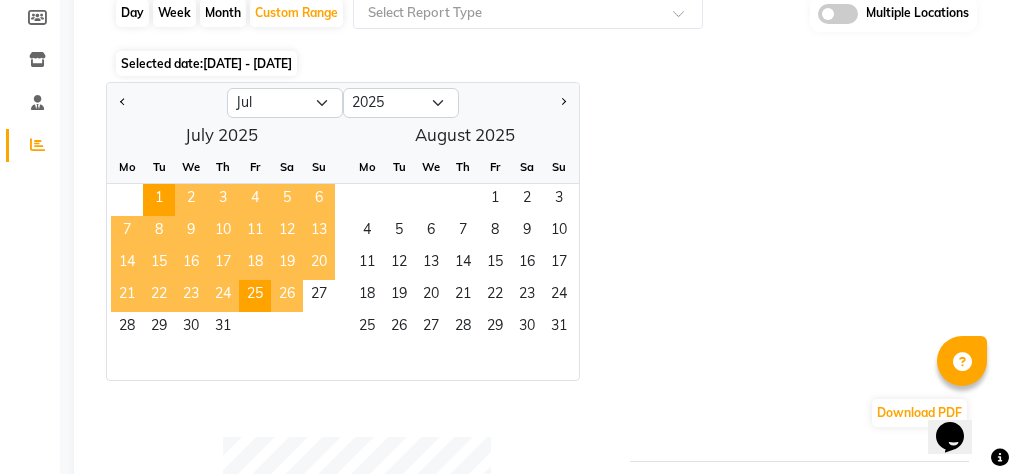 click on "26" 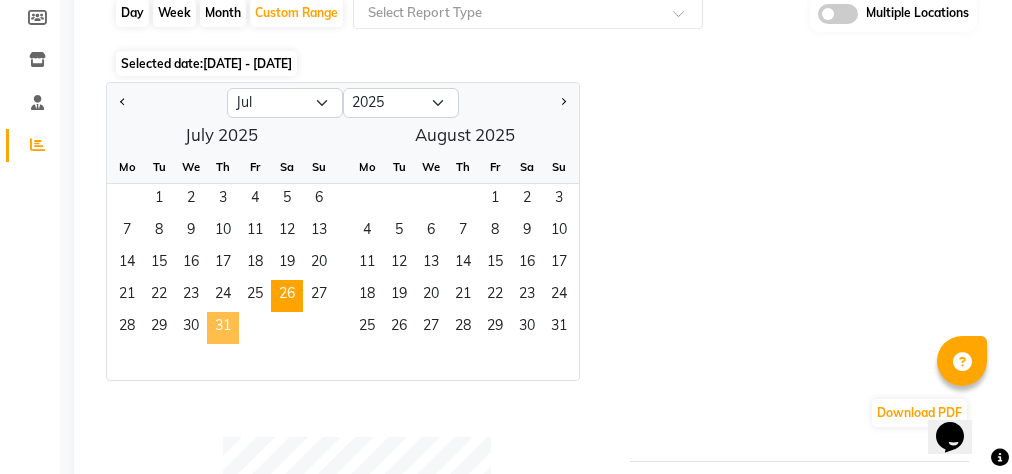 click on "31" 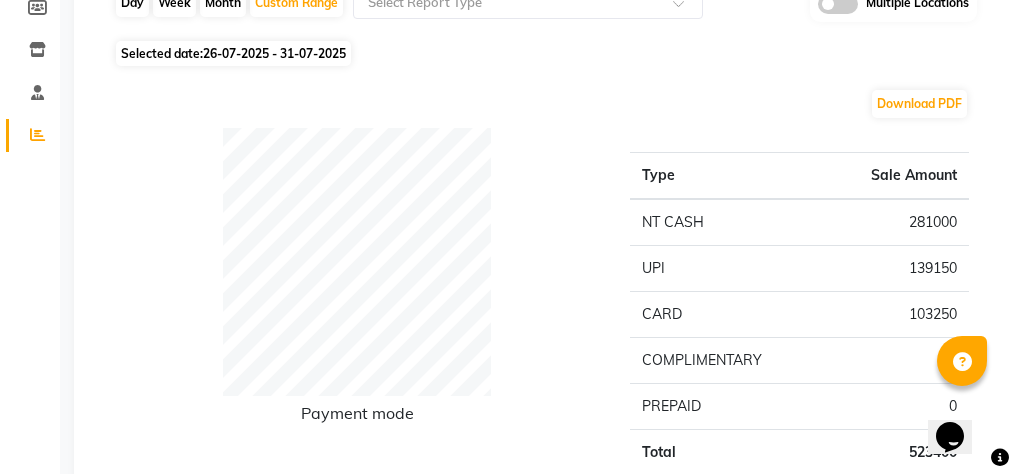 scroll, scrollTop: 0, scrollLeft: 0, axis: both 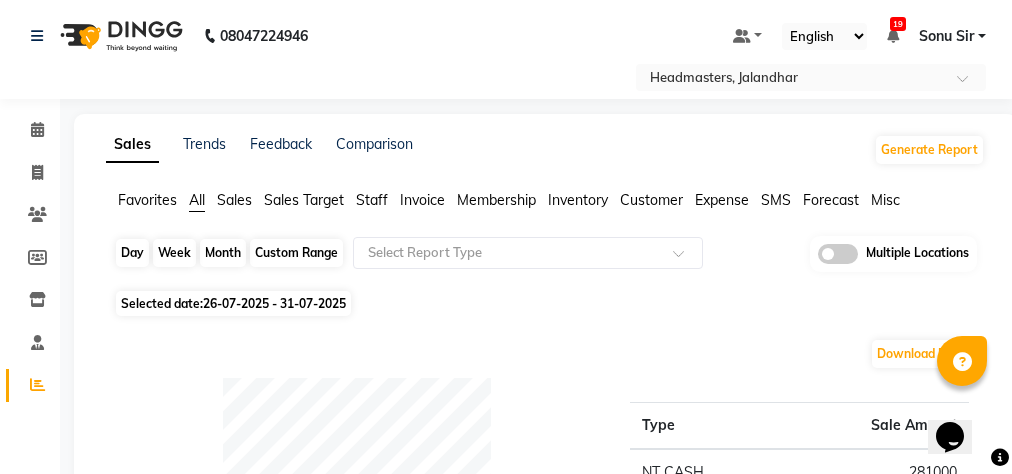 click on "Custom Range" 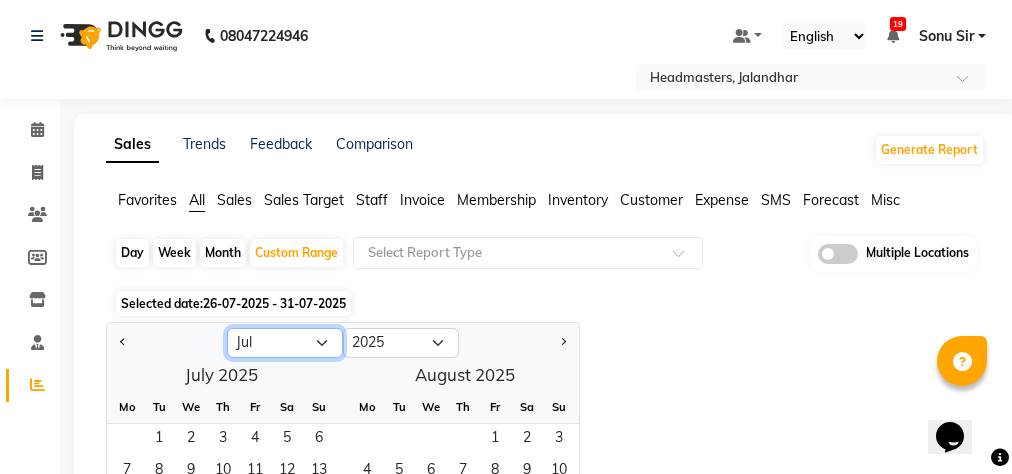 click on "Jan Feb Mar Apr May Jun Jul Aug Sep Oct Nov Dec" 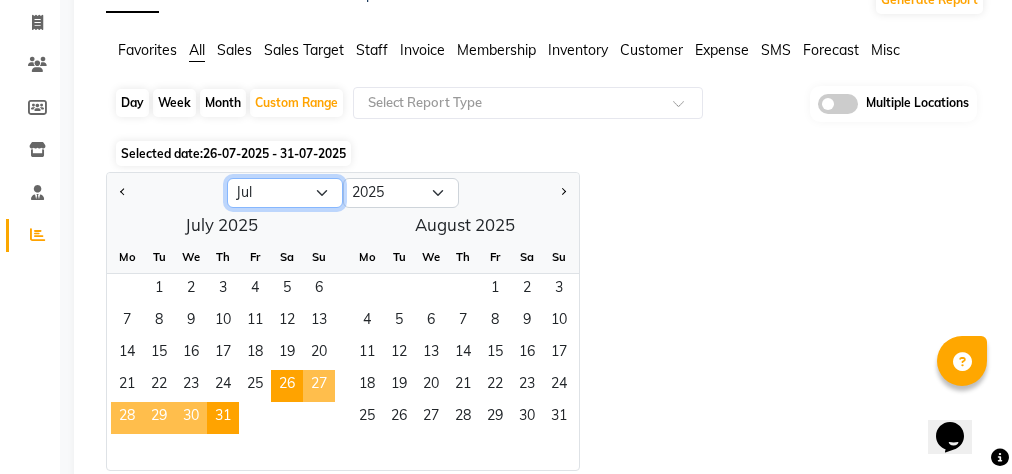 scroll, scrollTop: 160, scrollLeft: 0, axis: vertical 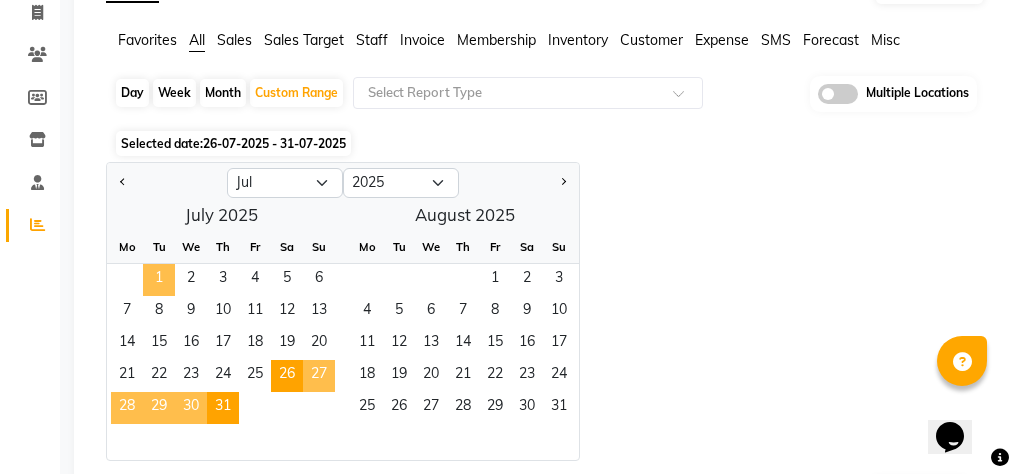 click on "1" 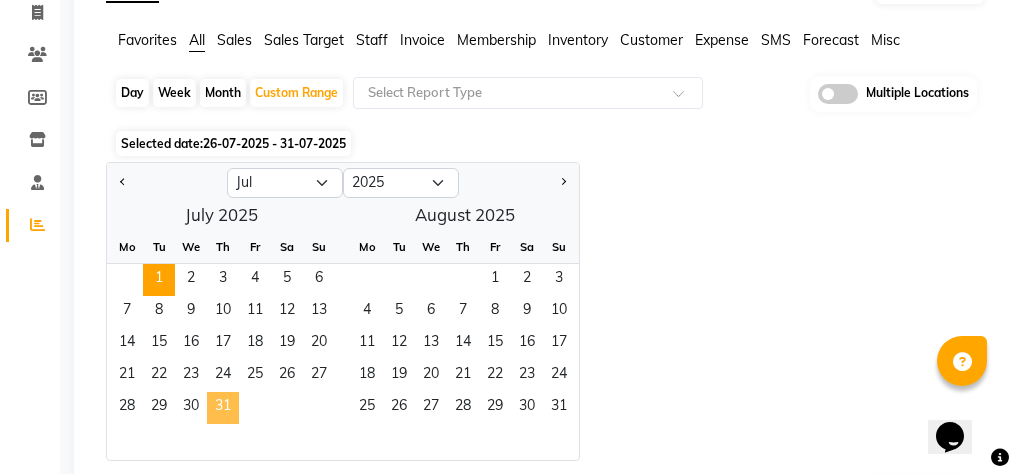 click on "31" 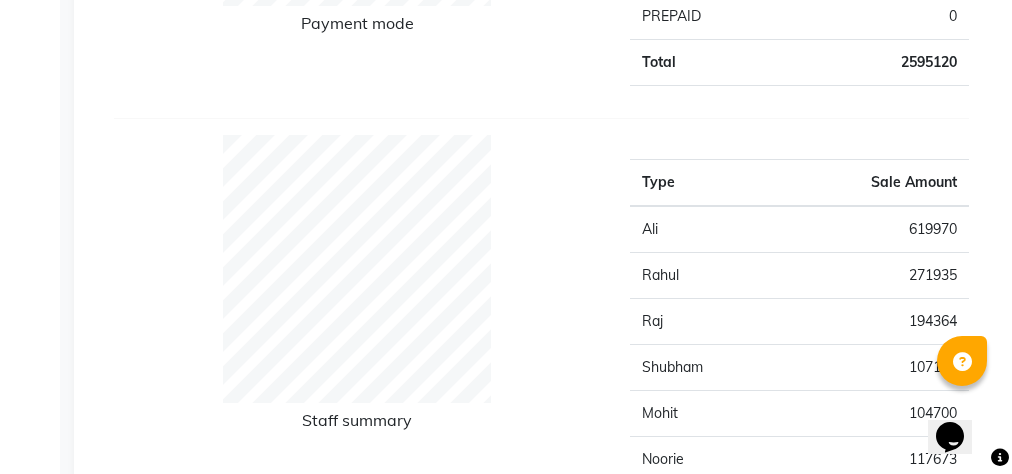 scroll, scrollTop: 160, scrollLeft: 0, axis: vertical 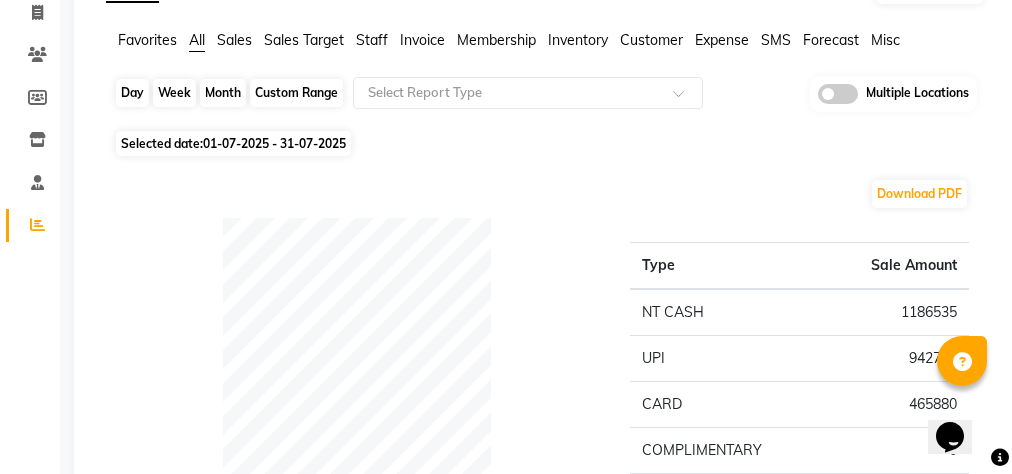 click on "Custom Range" 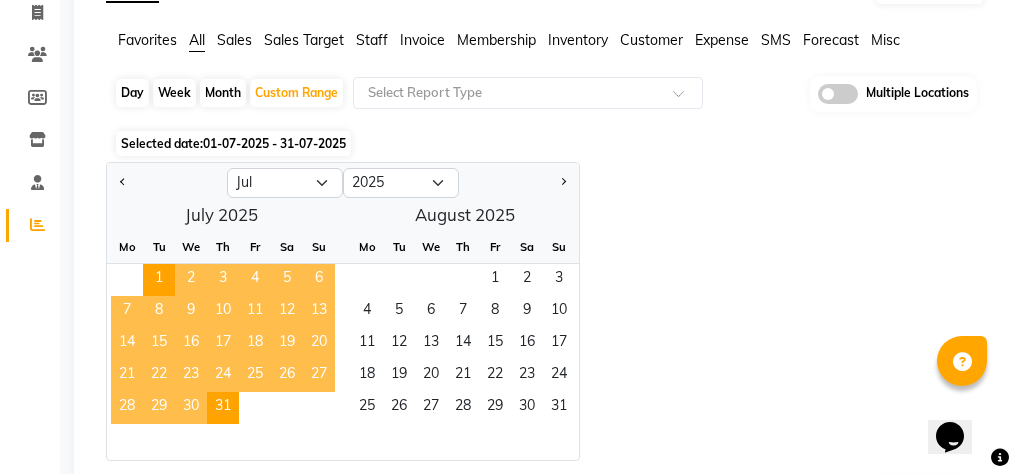 click on "20" 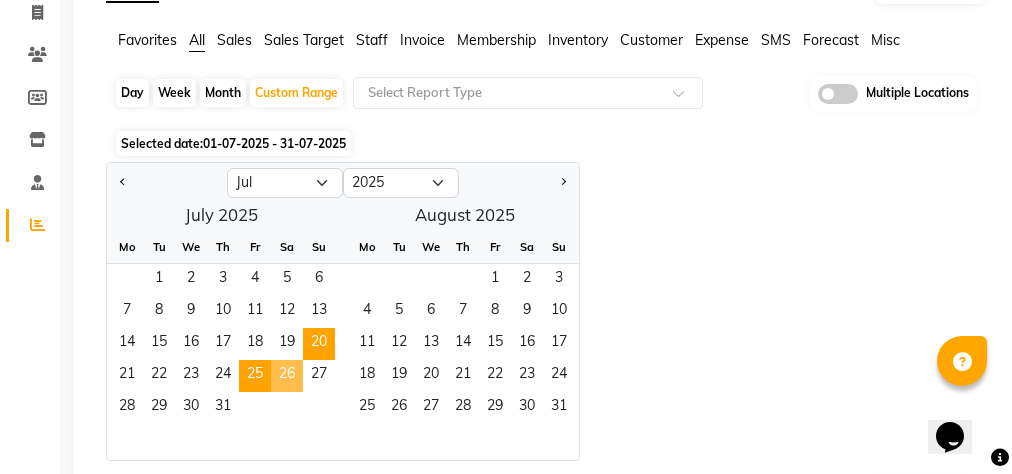 drag, startPoint x: 275, startPoint y: 376, endPoint x: 257, endPoint y: 386, distance: 20.59126 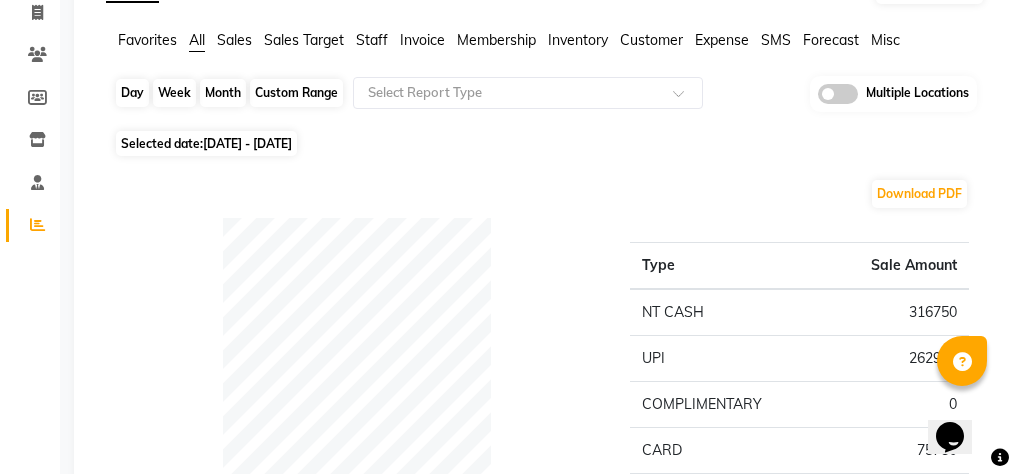 click on "Custom Range" 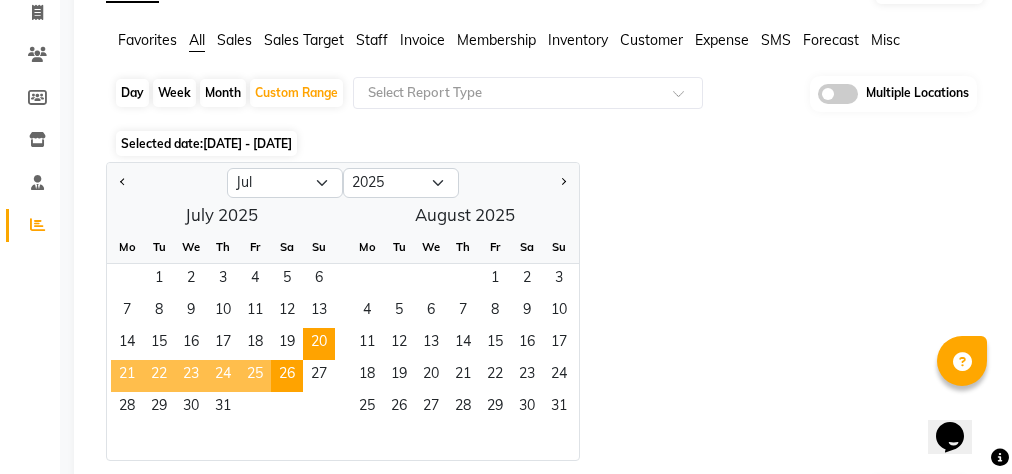 click on "25" 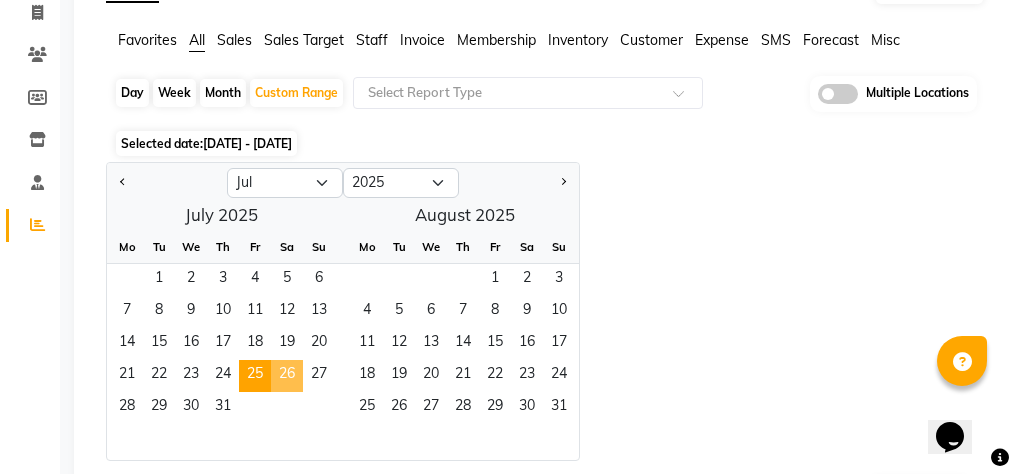 click on "26" 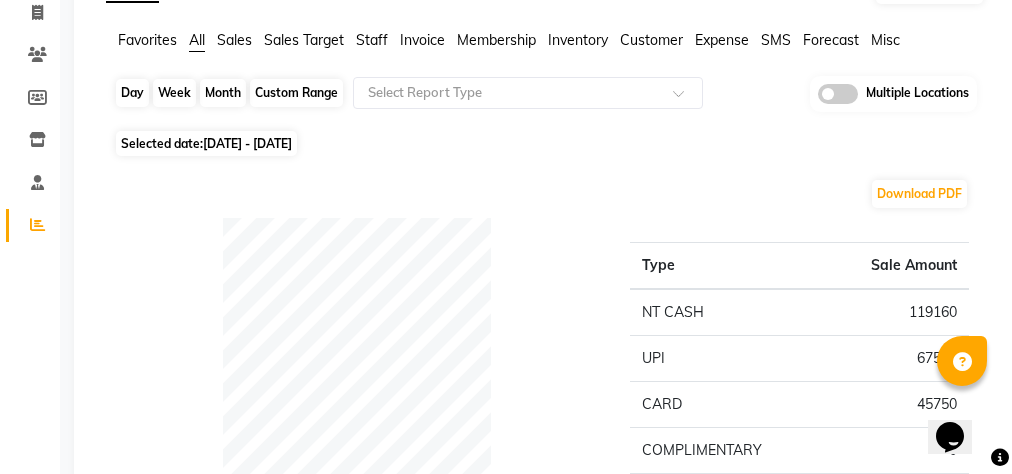 click on "Custom Range" 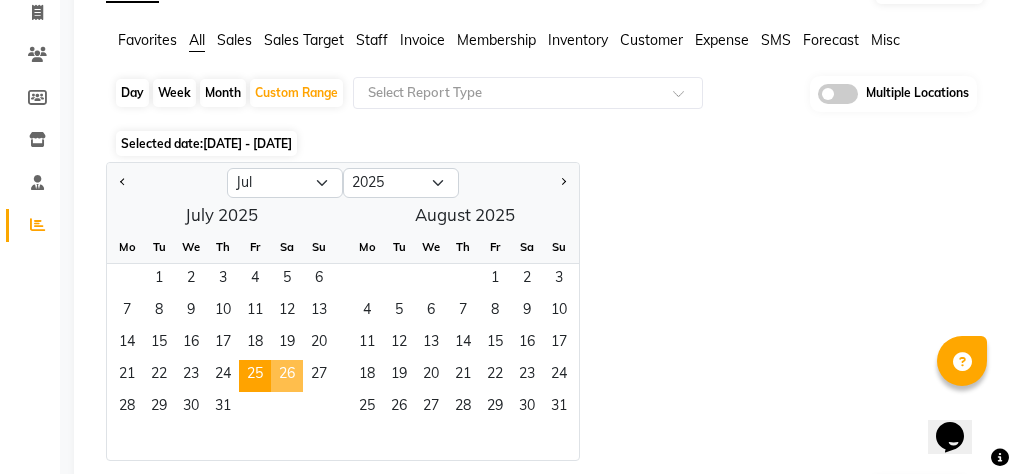 click on "26" 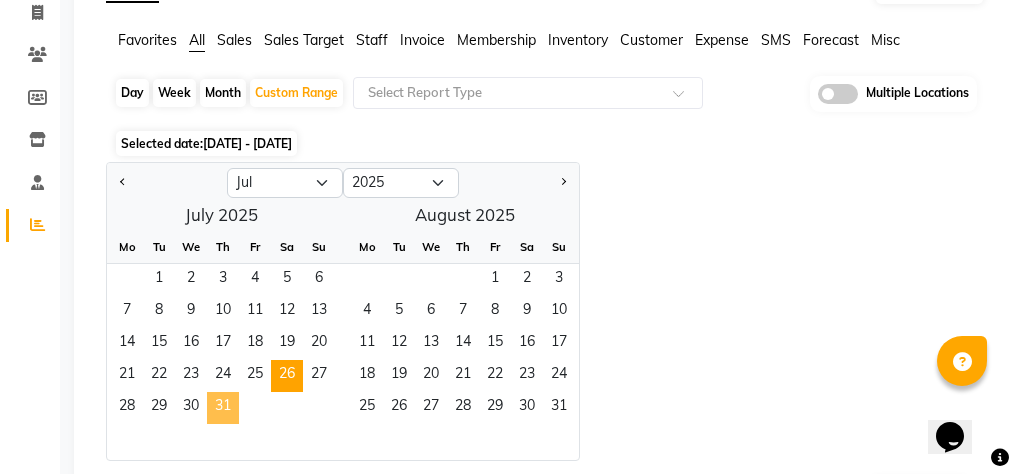click on "31" 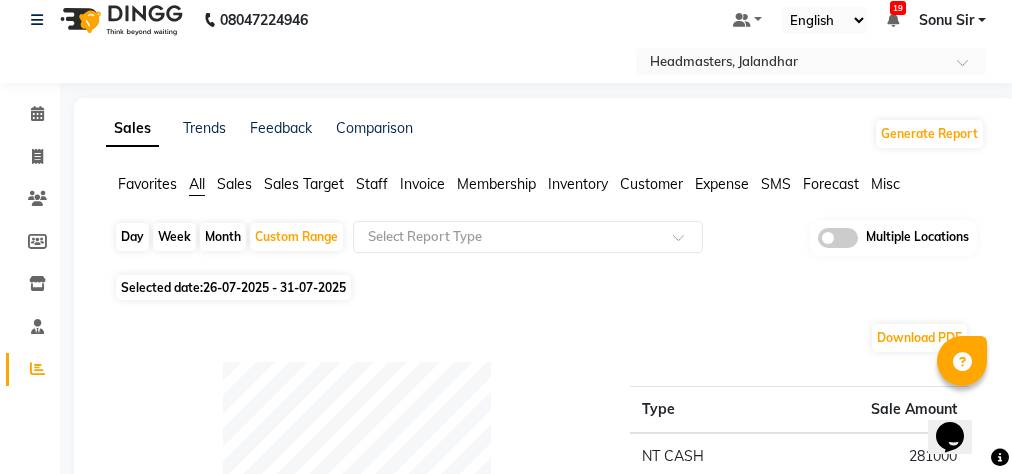 scroll, scrollTop: 0, scrollLeft: 0, axis: both 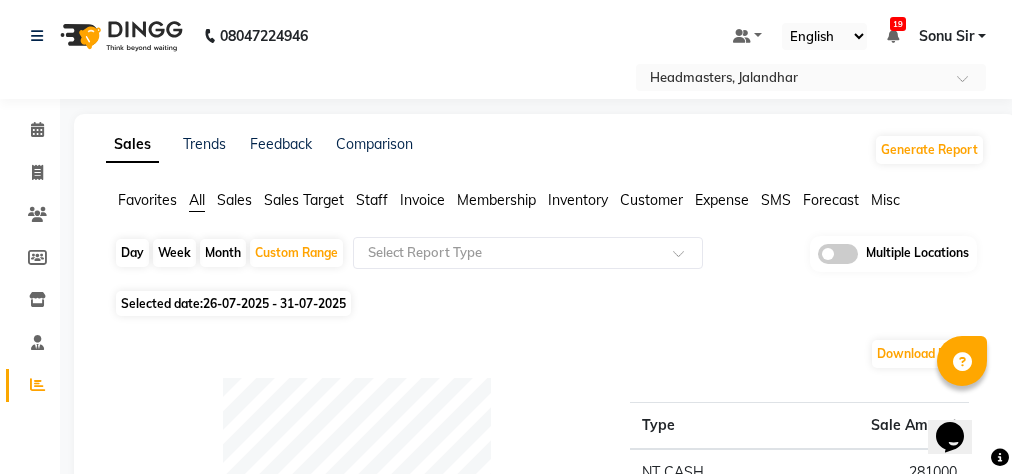 drag, startPoint x: 407, startPoint y: 198, endPoint x: 422, endPoint y: 211, distance: 19.849434 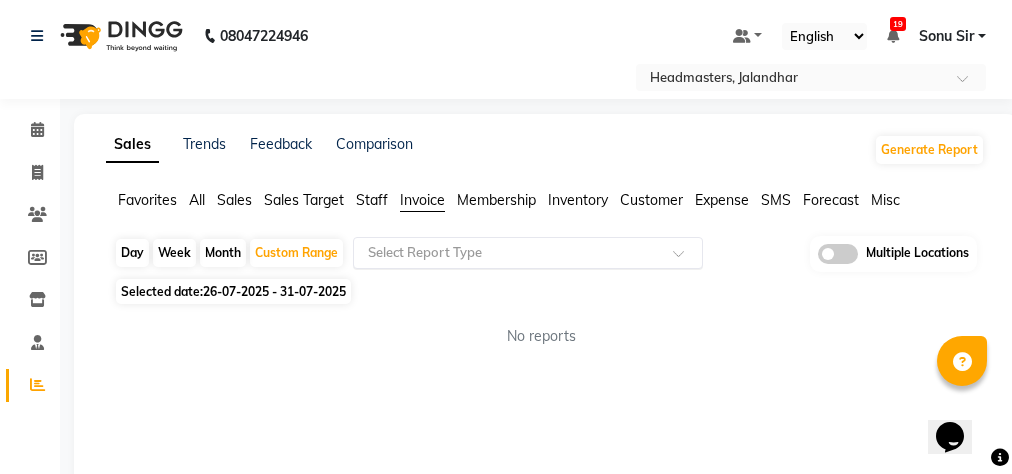 click 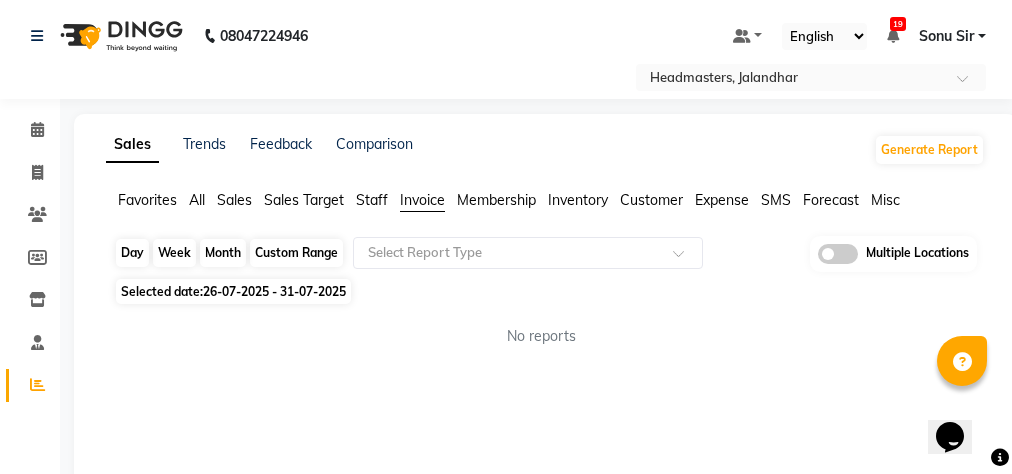 click on "Custom Range" 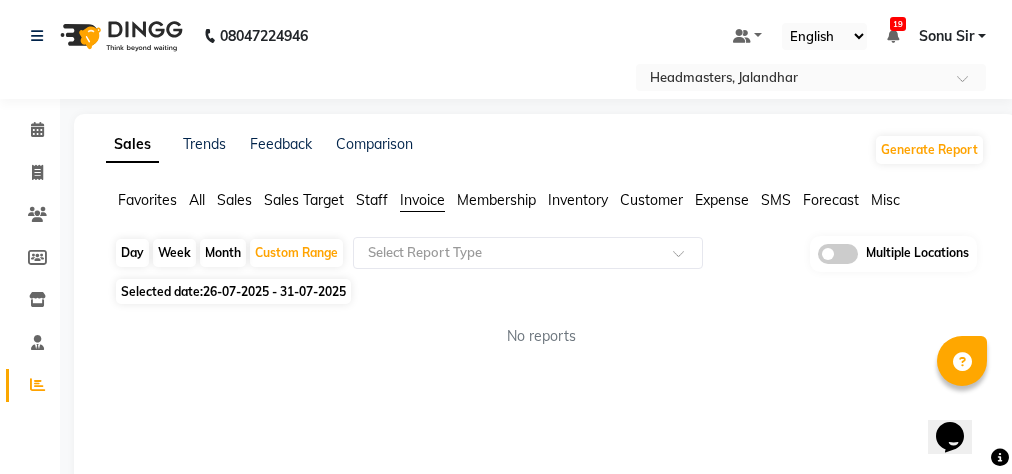 select on "7" 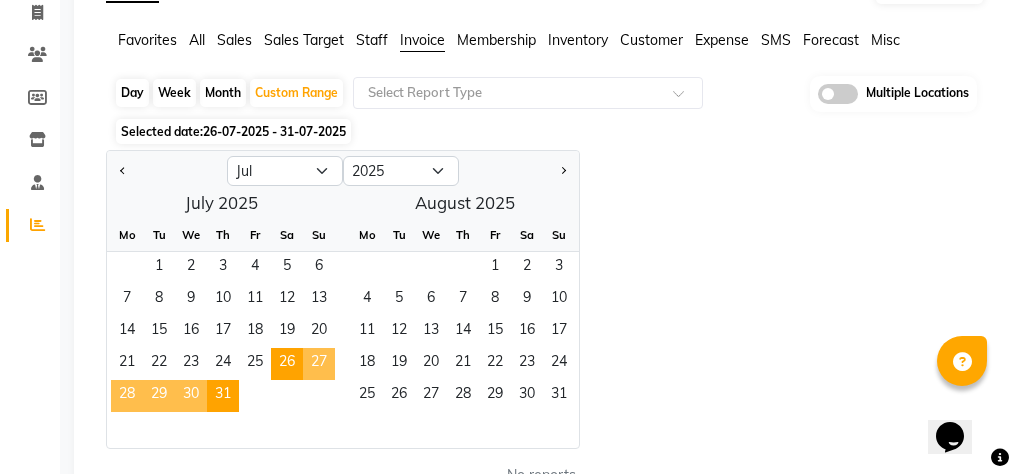 scroll, scrollTop: 236, scrollLeft: 0, axis: vertical 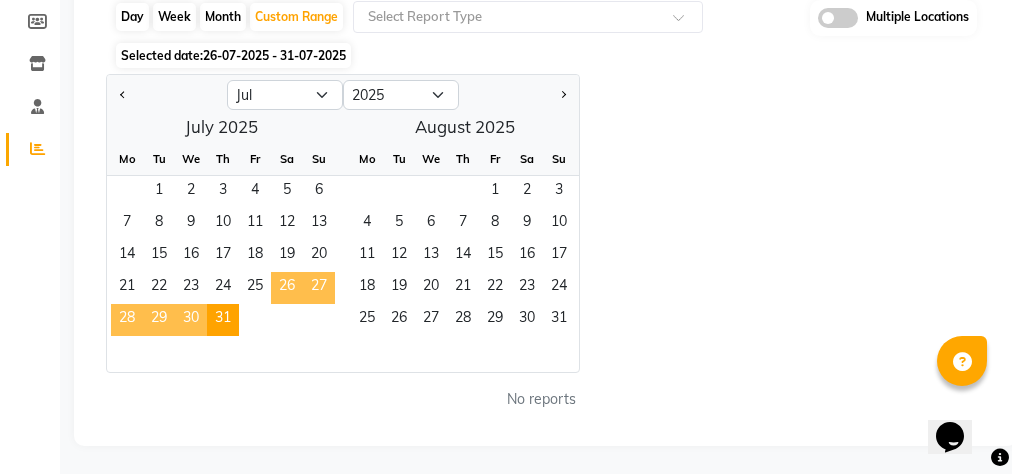 click on "26" 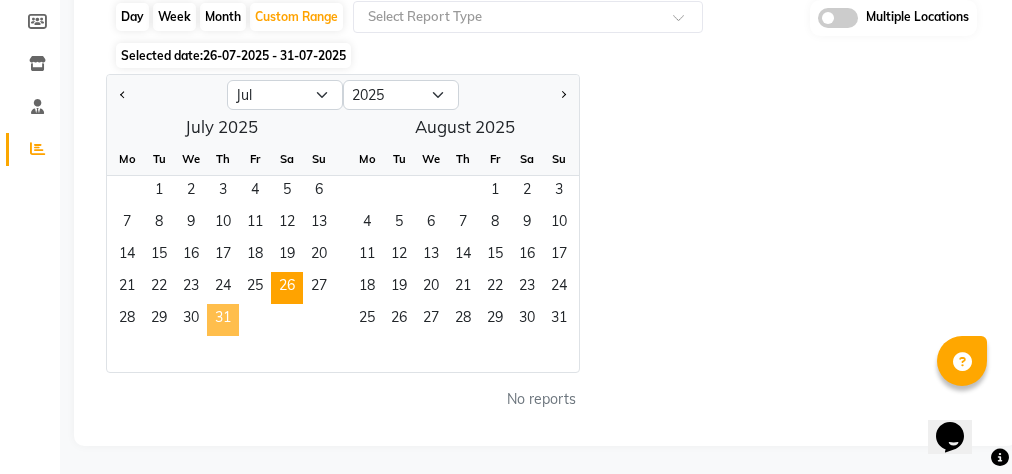 click on "31" 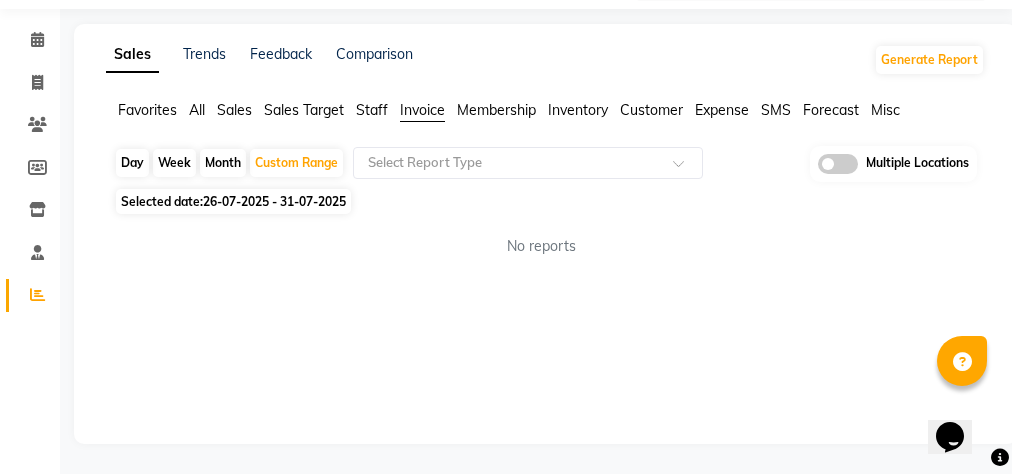 scroll, scrollTop: 89, scrollLeft: 0, axis: vertical 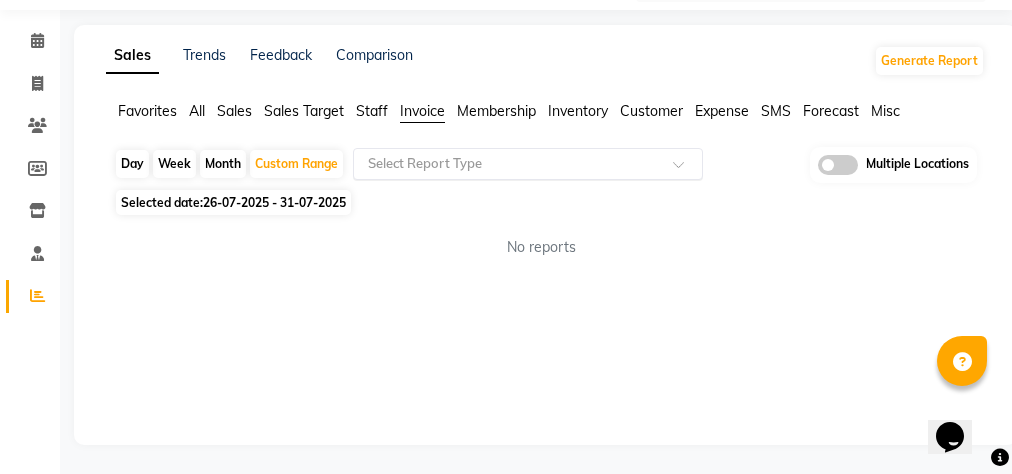 click 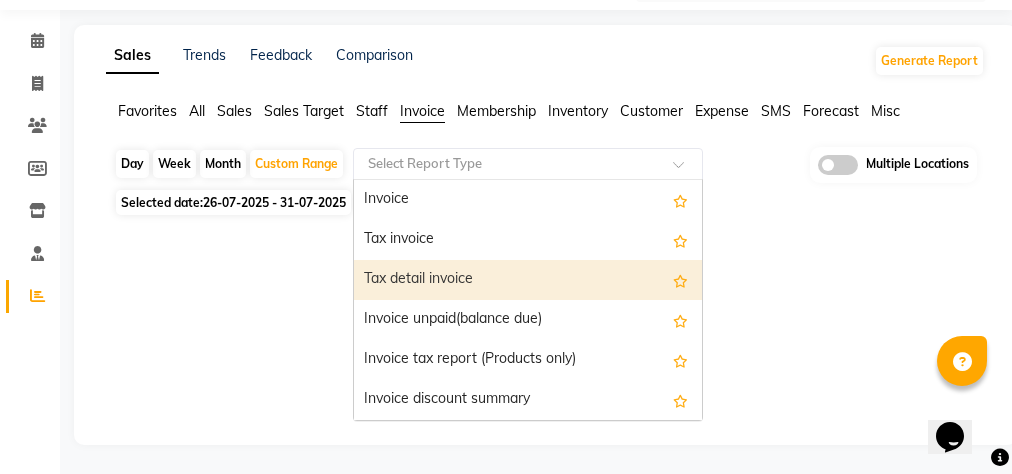 click on "Tax detail invoice" at bounding box center (528, 280) 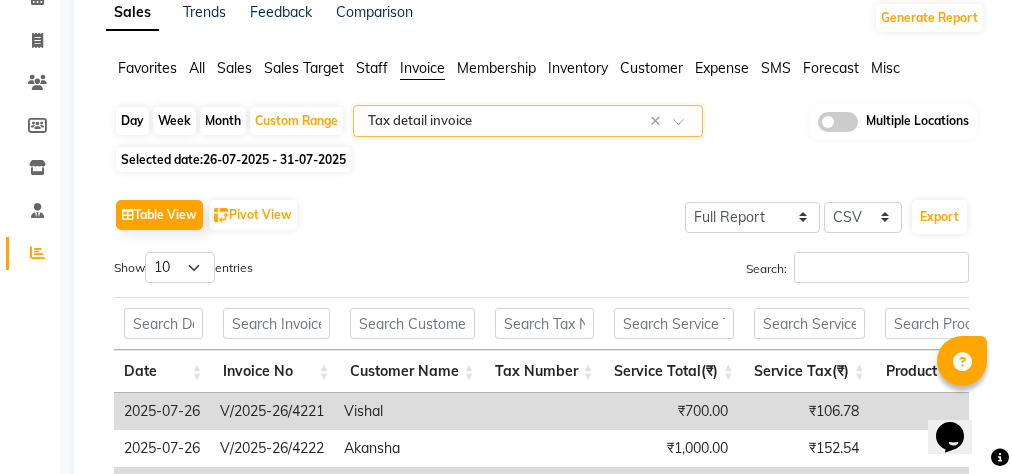 scroll, scrollTop: 169, scrollLeft: 0, axis: vertical 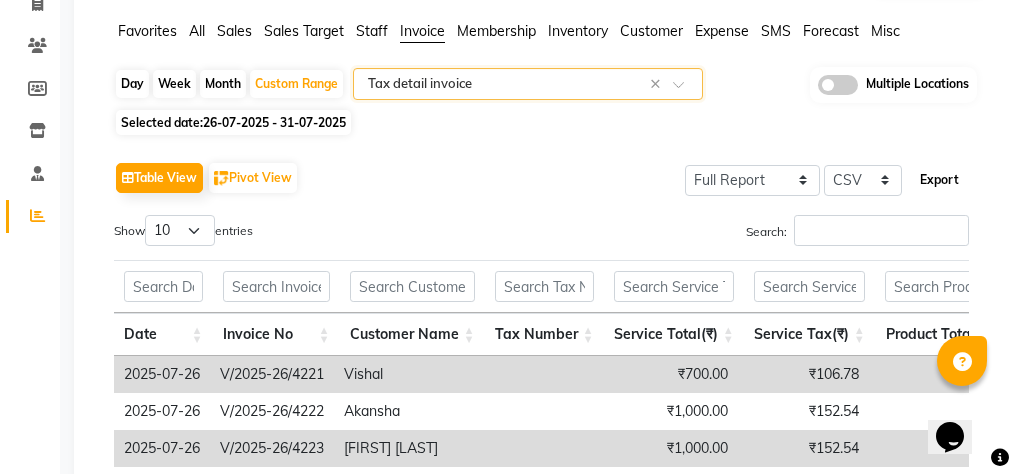 click on "Export" 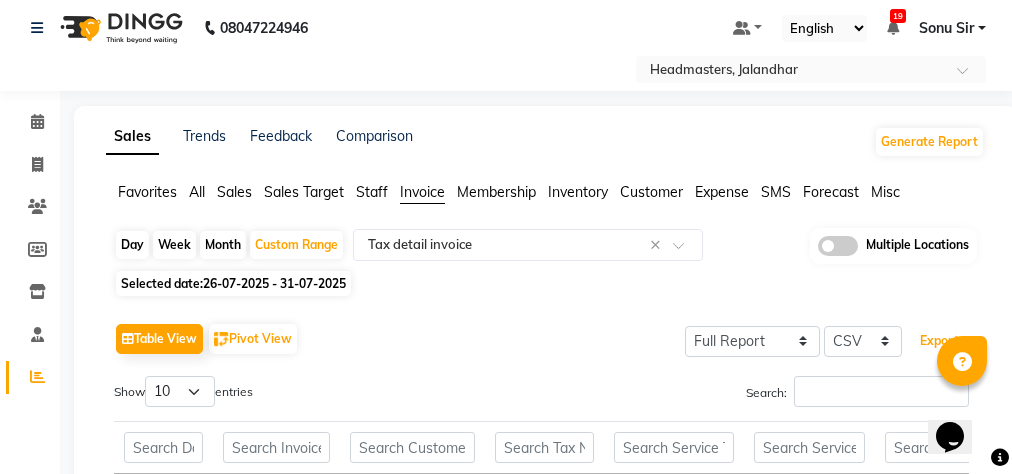 scroll, scrollTop: 0, scrollLeft: 0, axis: both 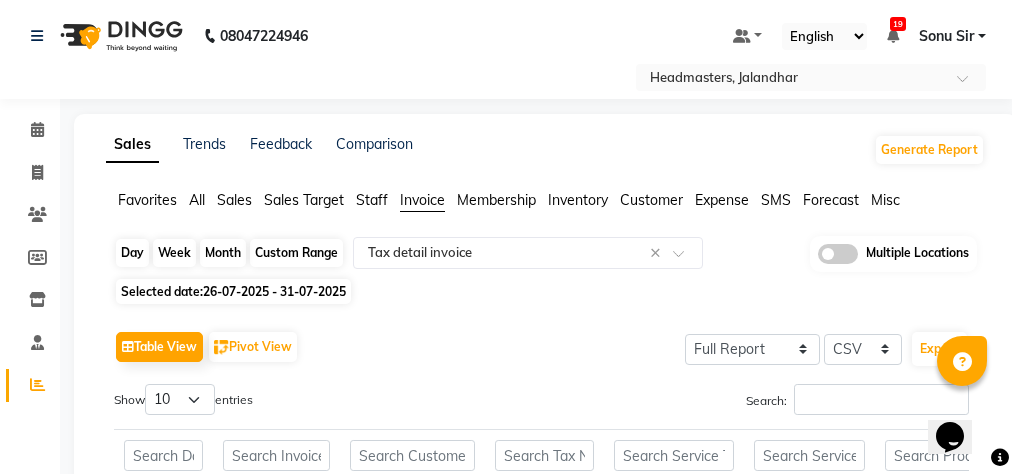 click on "Custom Range" 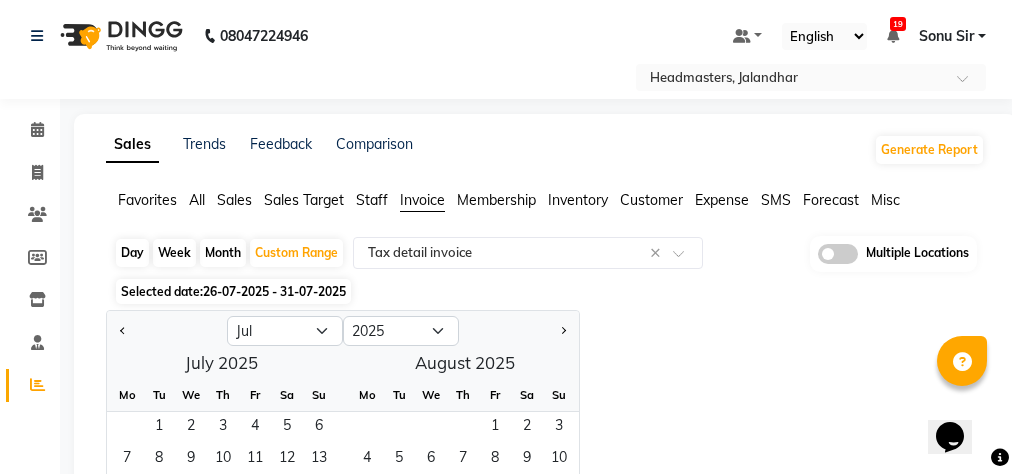 click on "All" 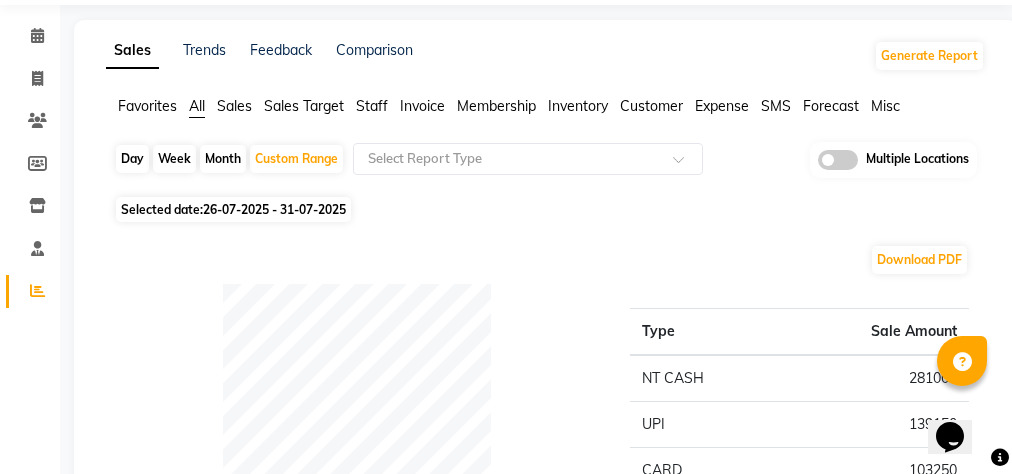 scroll, scrollTop: 160, scrollLeft: 0, axis: vertical 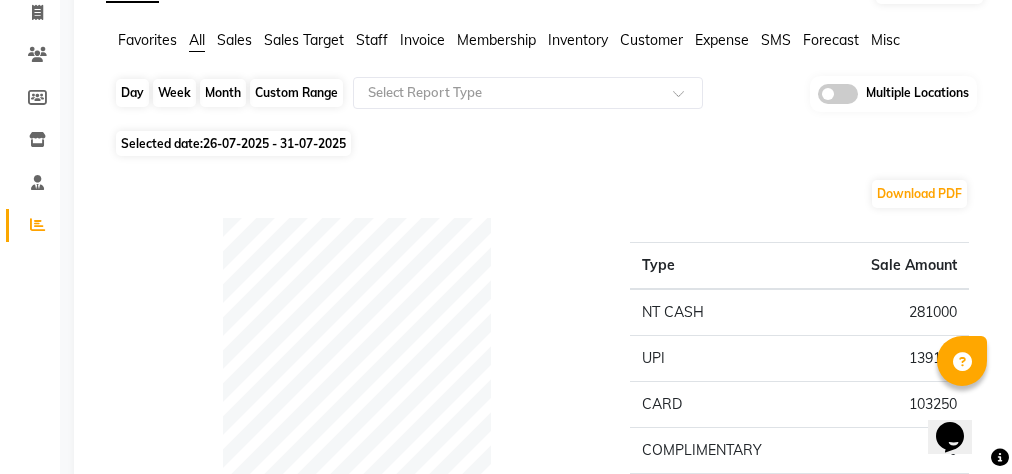 click on "Custom Range" 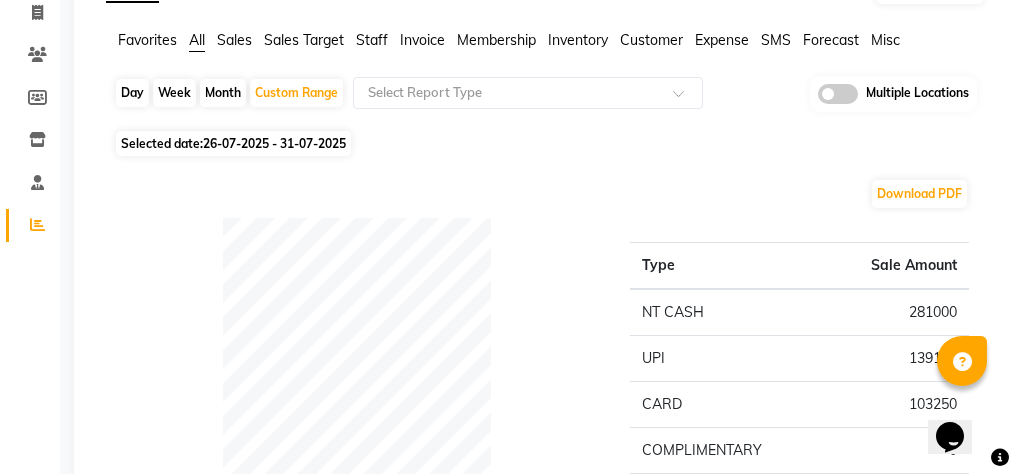 select on "7" 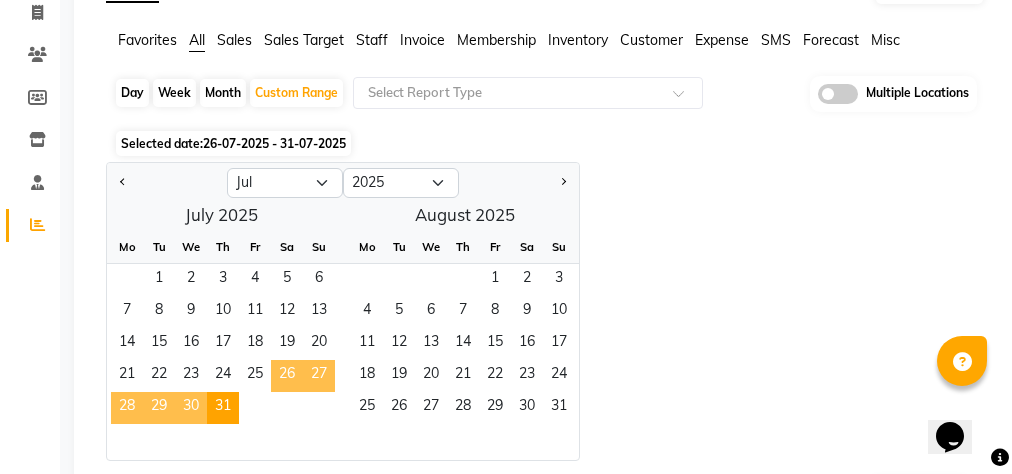 click on "26" 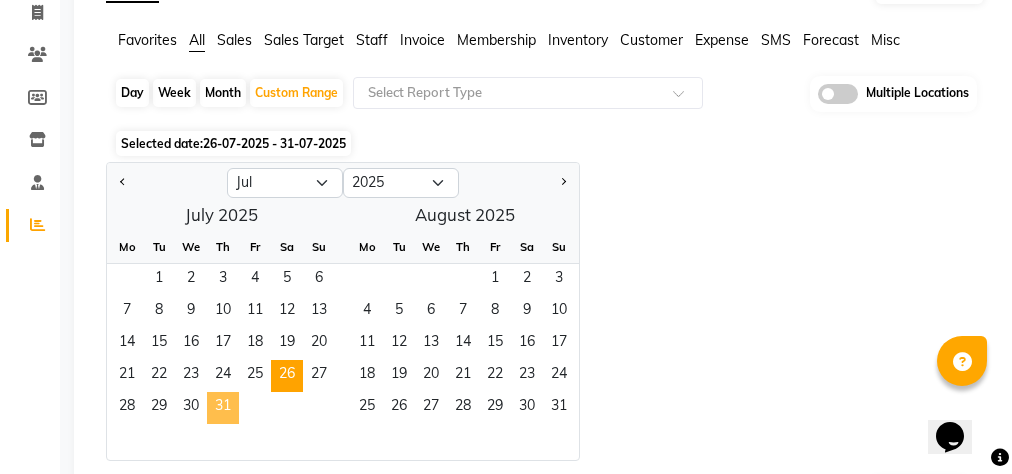 click on "31" 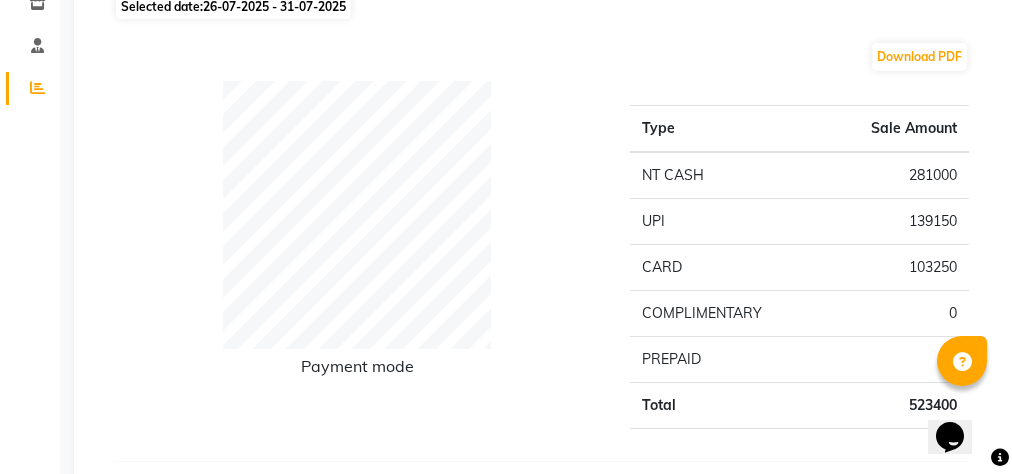 scroll, scrollTop: 0, scrollLeft: 0, axis: both 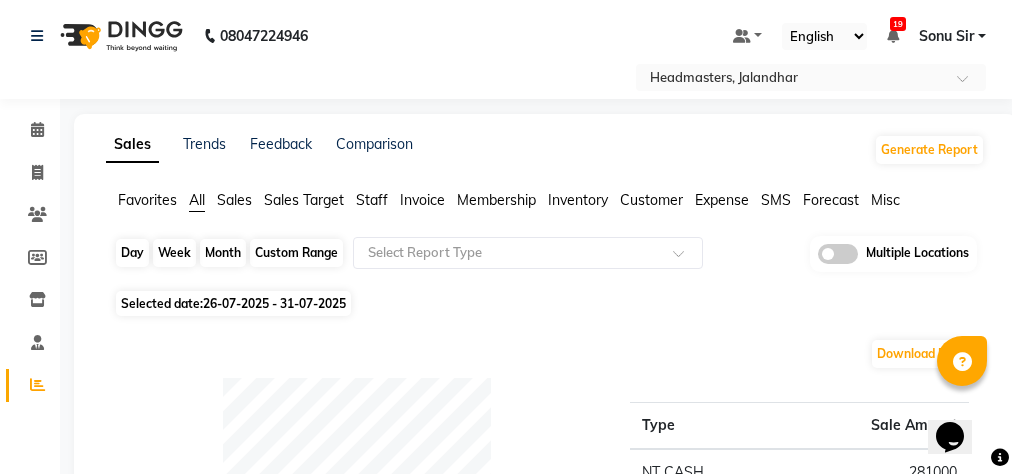 click on "Custom Range" 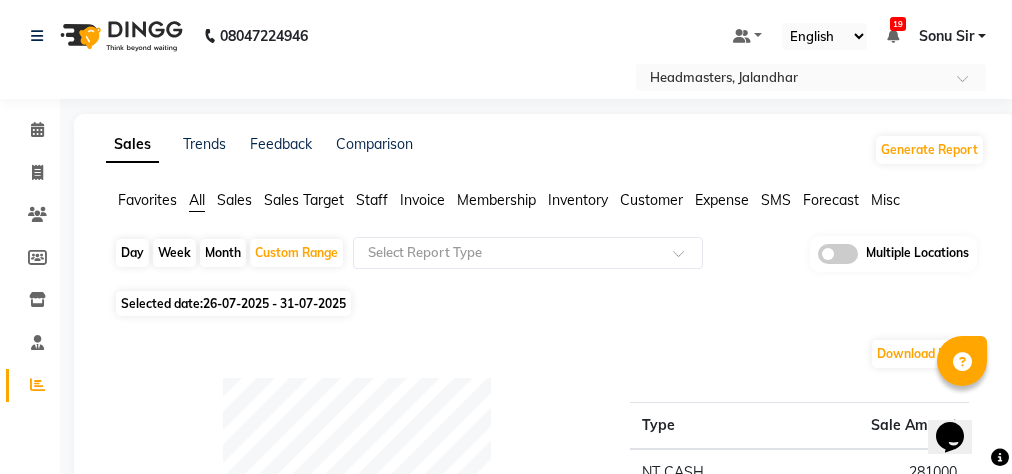 select on "7" 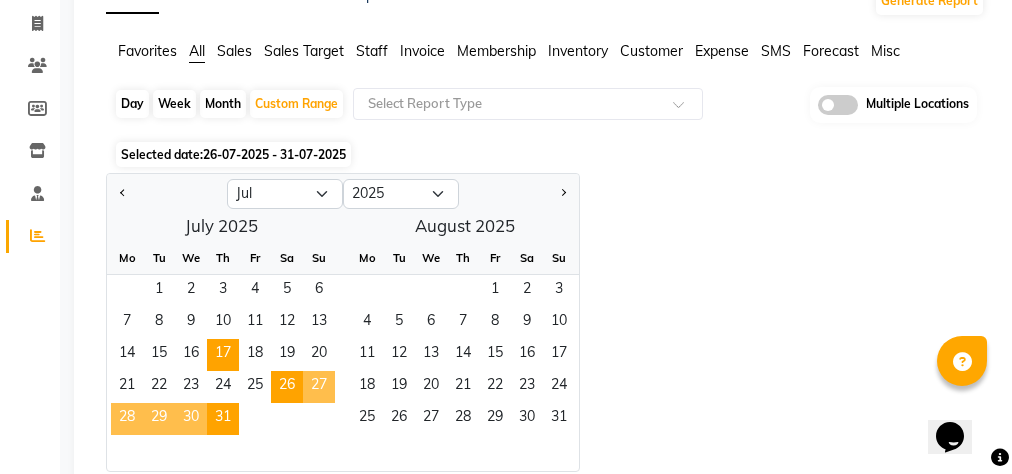 scroll, scrollTop: 160, scrollLeft: 0, axis: vertical 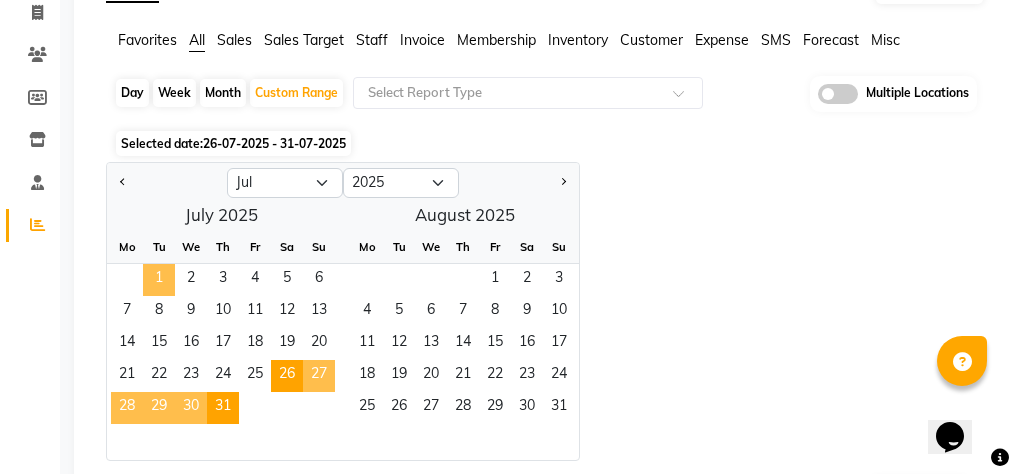 click on "1" 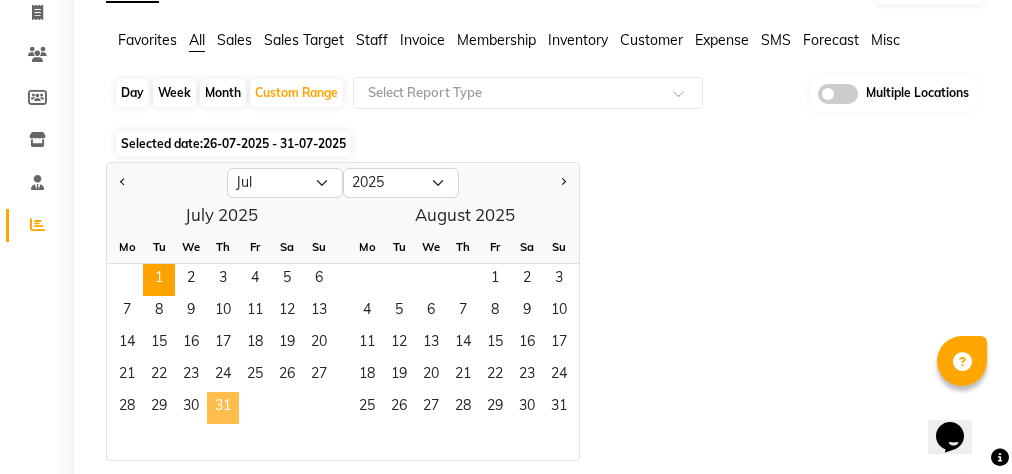 click on "31" 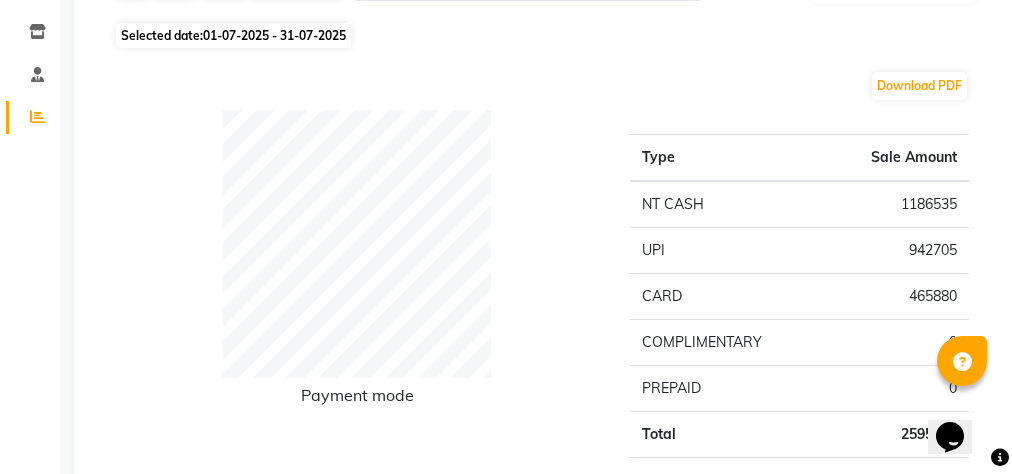 scroll, scrollTop: 560, scrollLeft: 0, axis: vertical 